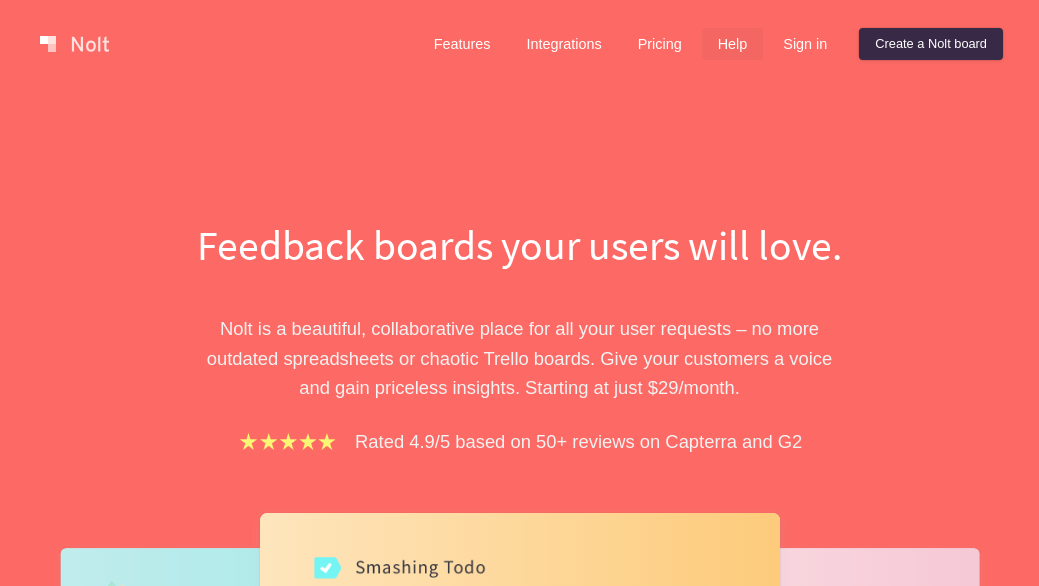 scroll, scrollTop: 0, scrollLeft: 0, axis: both 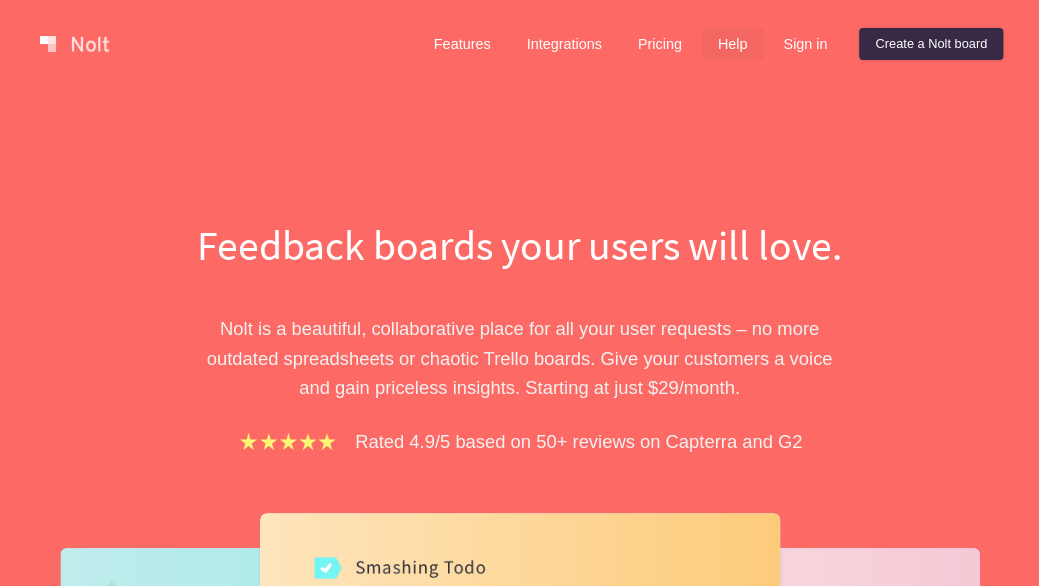 click on "Help" at bounding box center [733, 44] 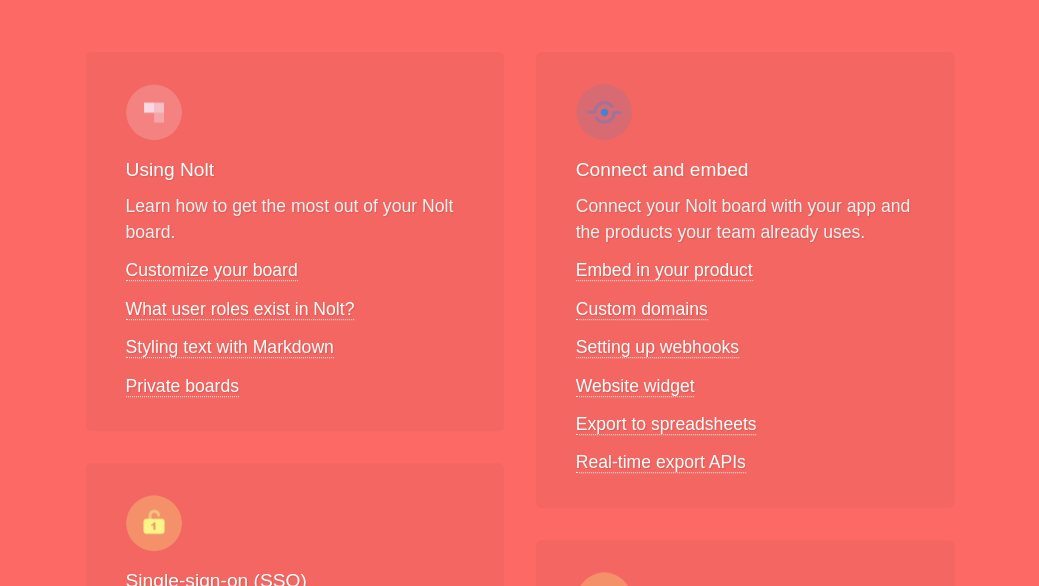scroll, scrollTop: 300, scrollLeft: 0, axis: vertical 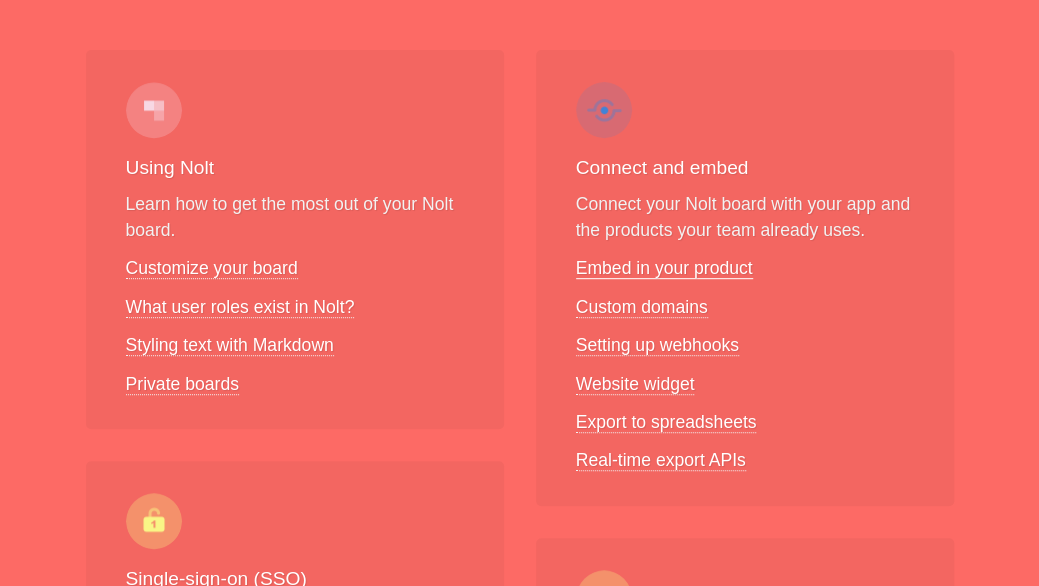 click on "Embed in your product" at bounding box center [664, 268] 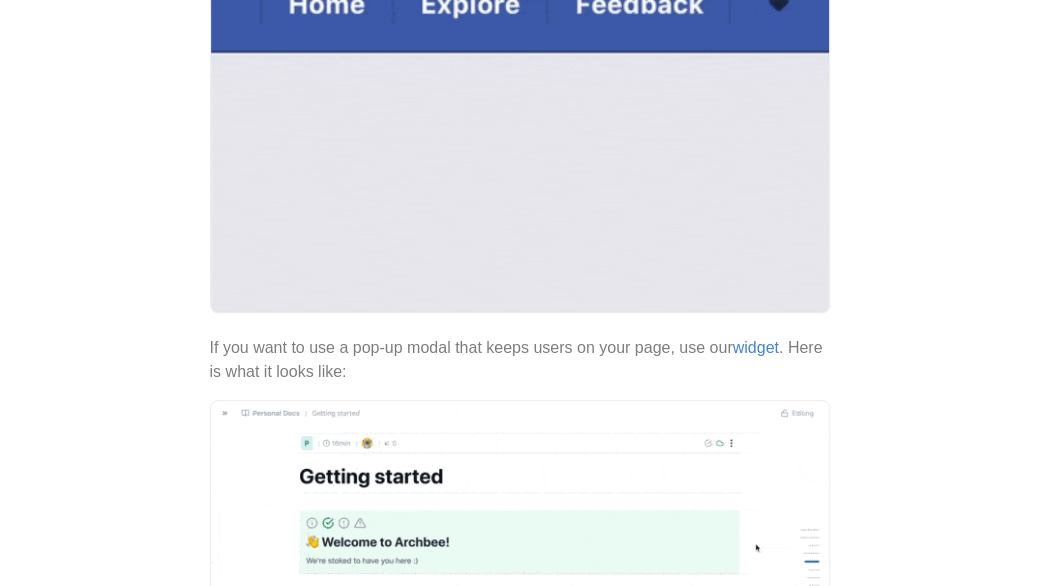 scroll, scrollTop: 0, scrollLeft: 0, axis: both 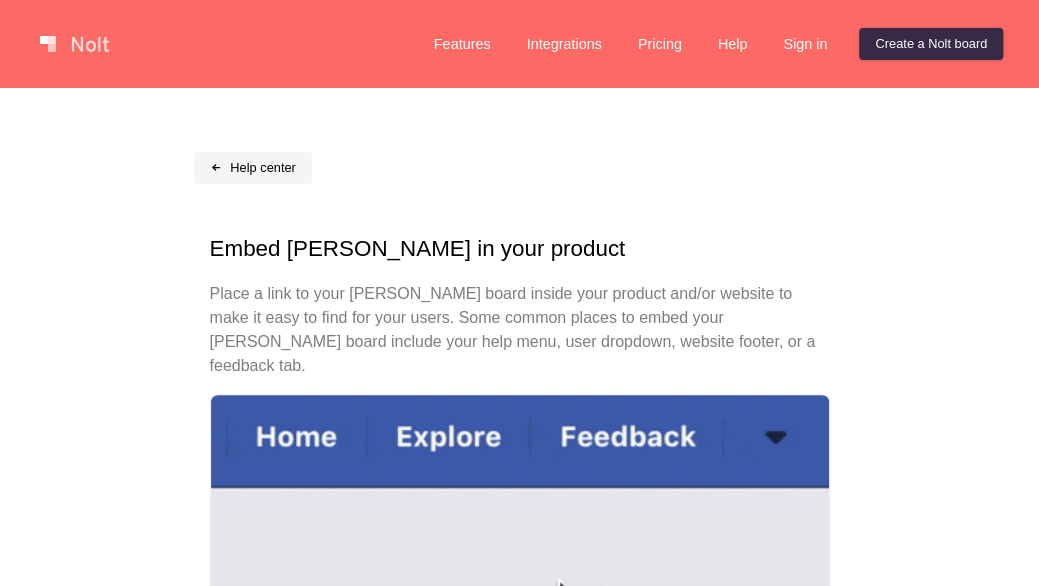 click on "Help center" at bounding box center [253, 168] 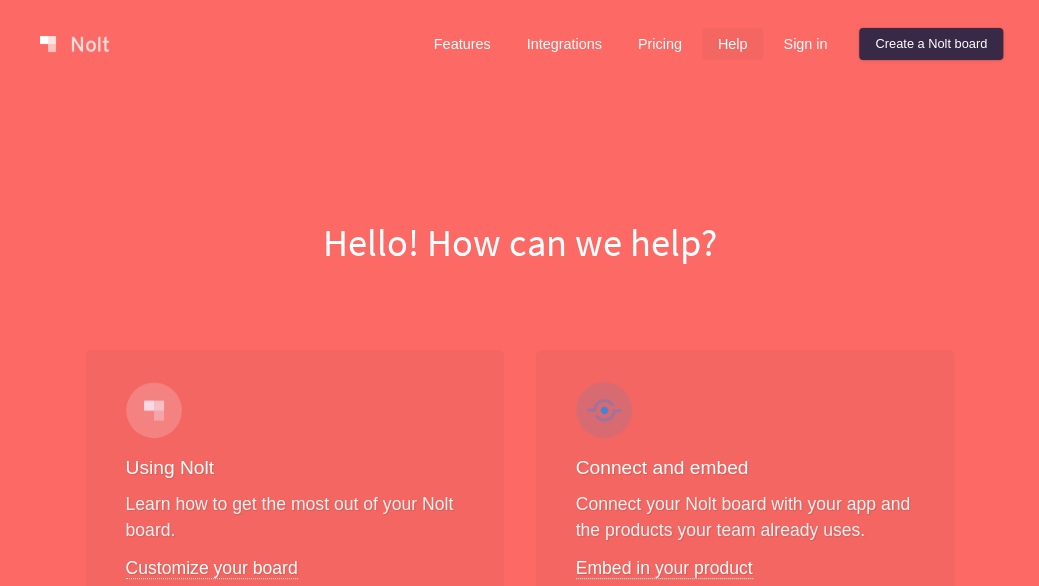 scroll, scrollTop: 300, scrollLeft: 0, axis: vertical 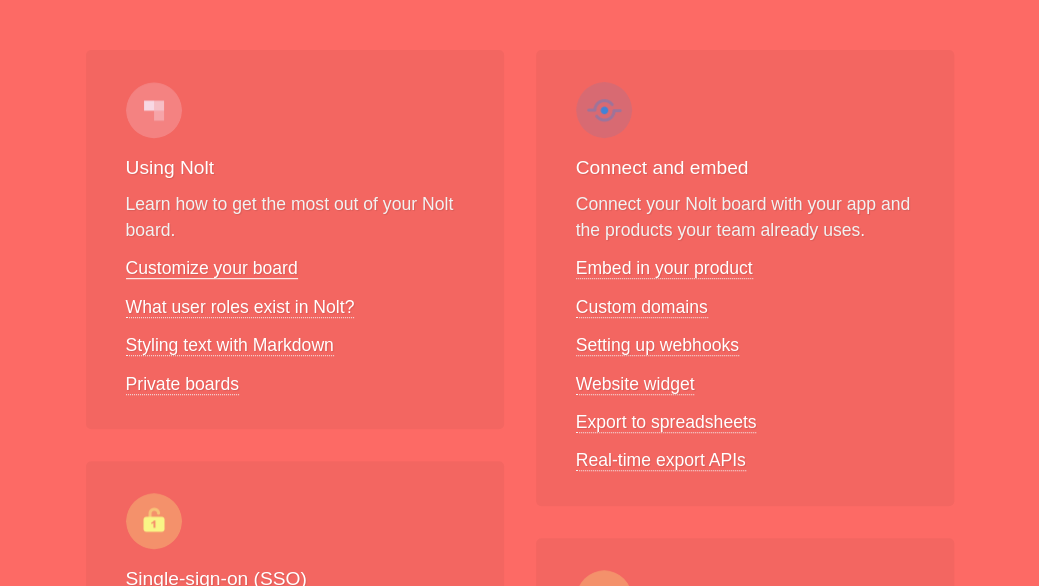 click on "Customize your board" at bounding box center [212, 268] 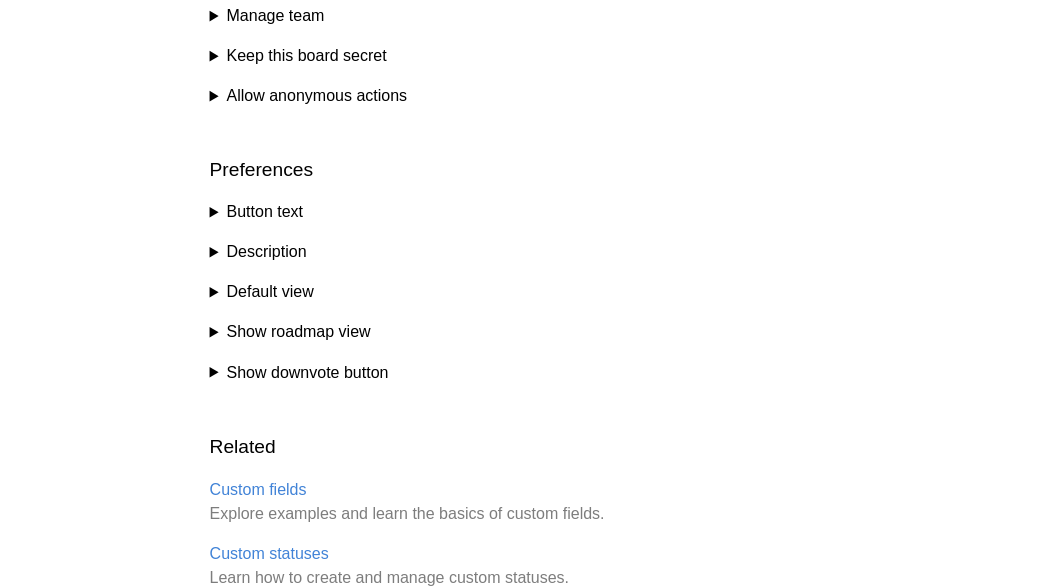 scroll, scrollTop: 1401, scrollLeft: 0, axis: vertical 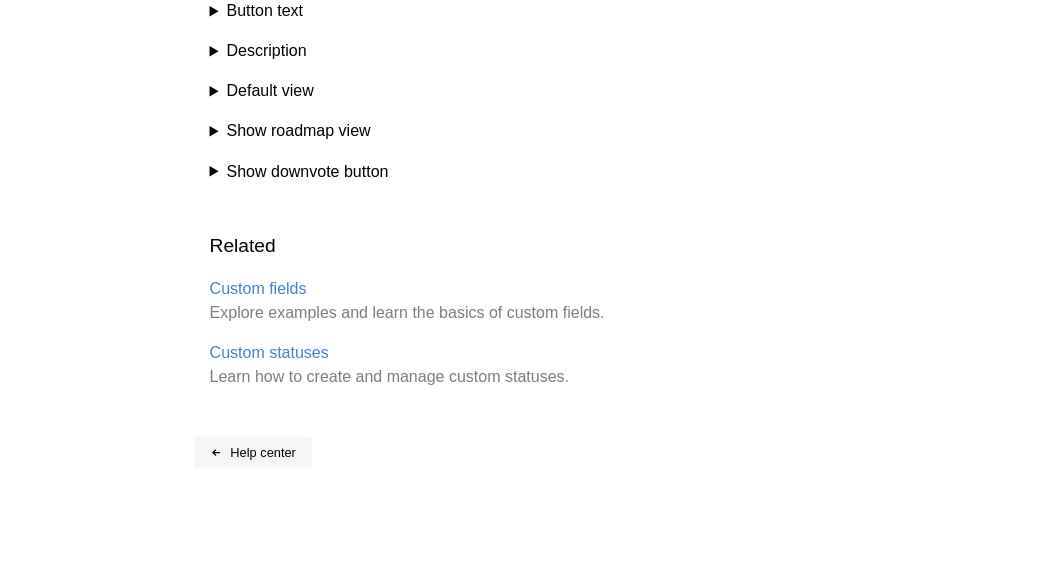 click on "Help center" at bounding box center (253, 452) 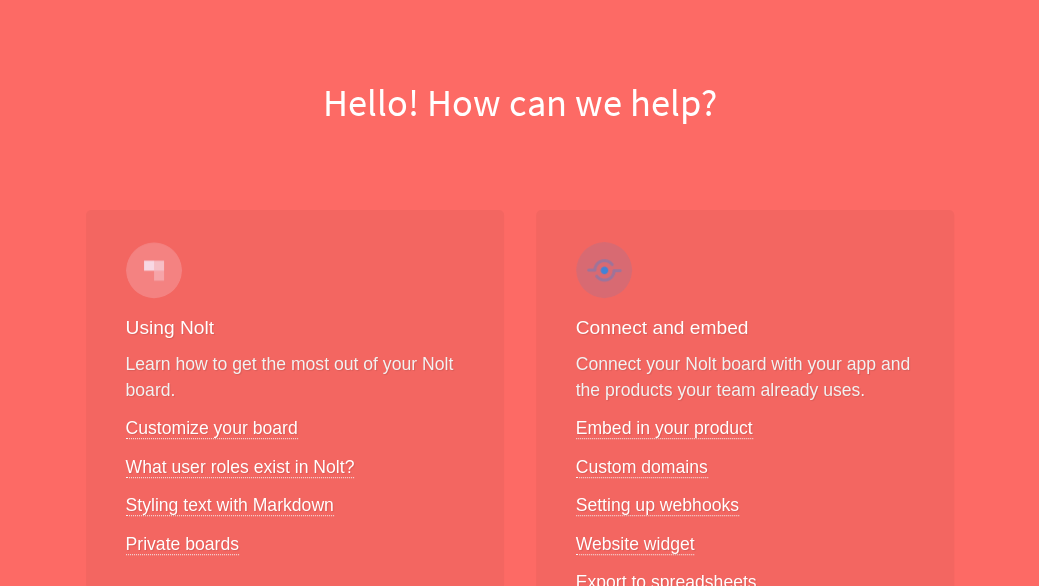 scroll, scrollTop: 300, scrollLeft: 0, axis: vertical 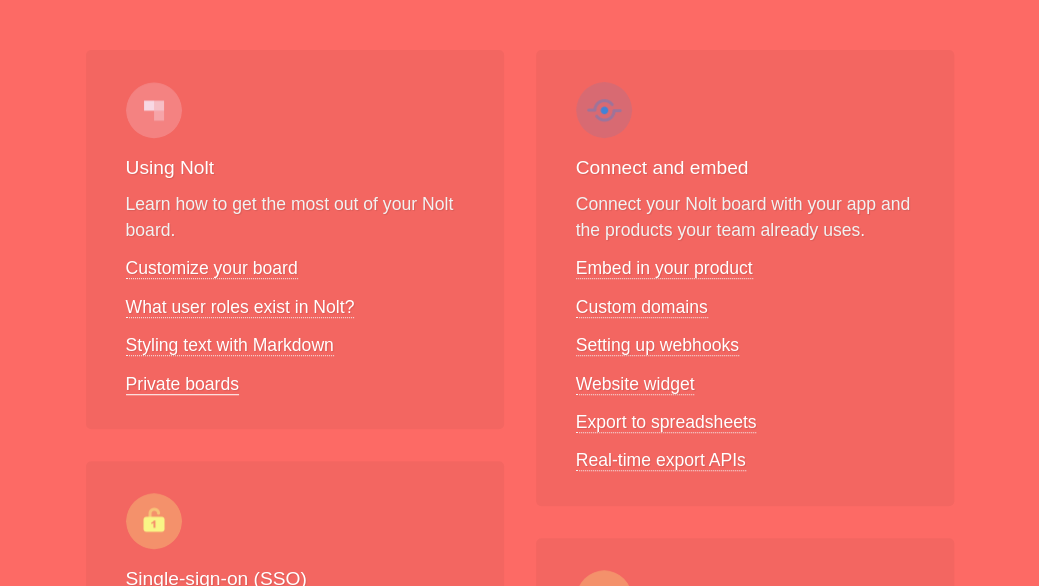 click on "Private boards" at bounding box center (182, 384) 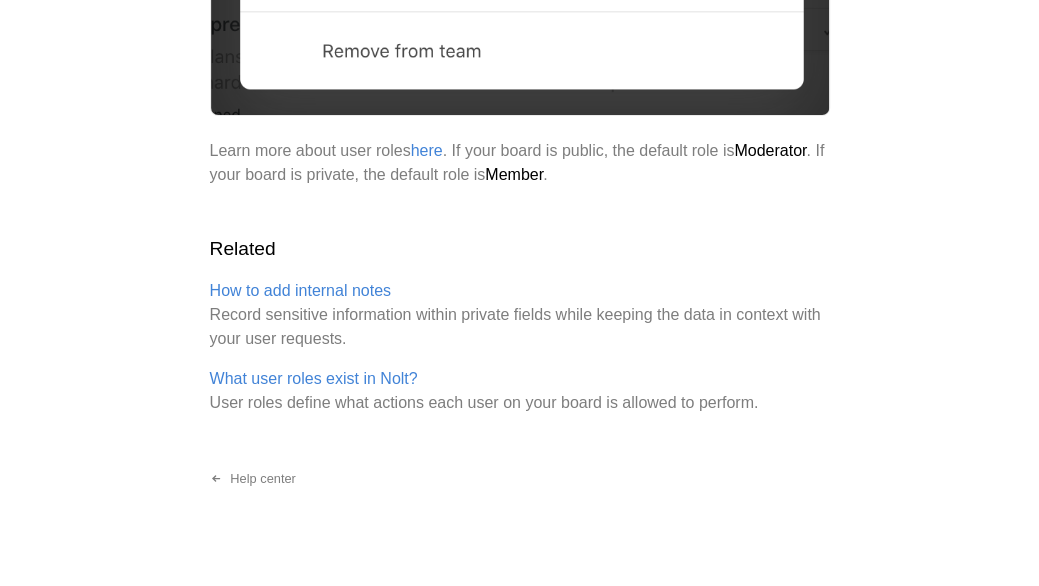 scroll, scrollTop: 3128, scrollLeft: 0, axis: vertical 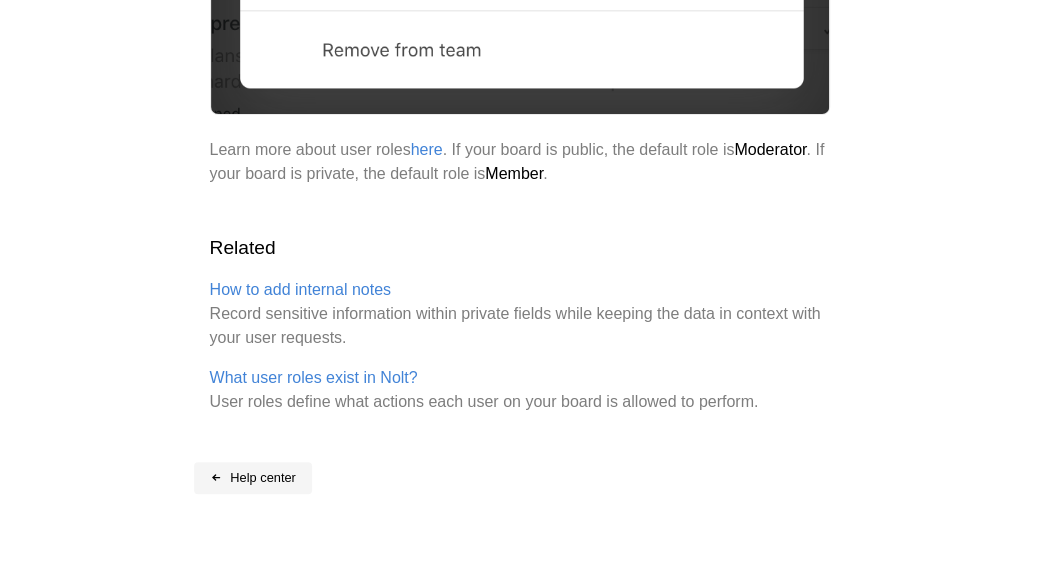 click on "Help center" at bounding box center [253, 478] 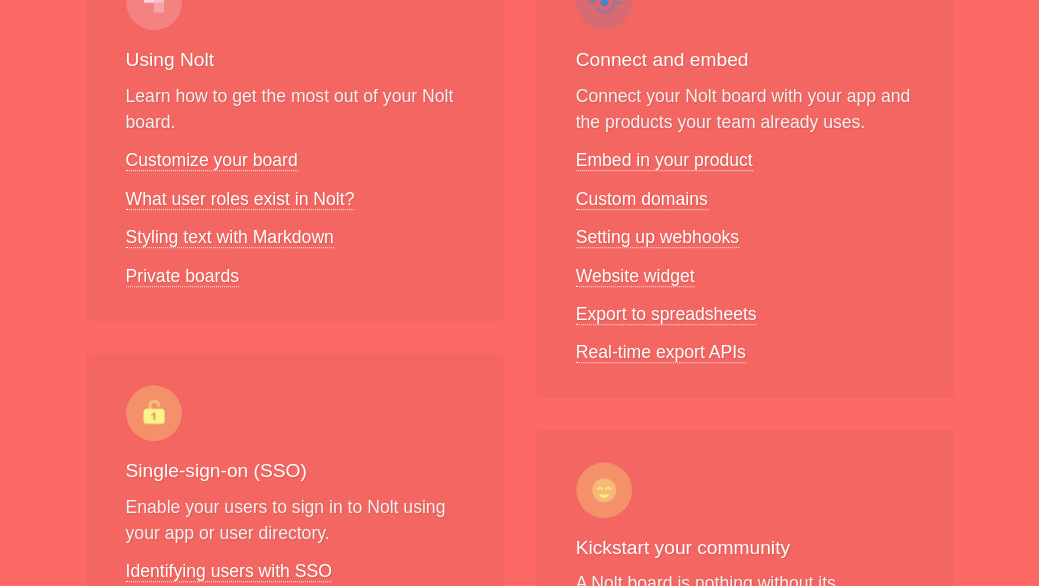 scroll, scrollTop: 600, scrollLeft: 0, axis: vertical 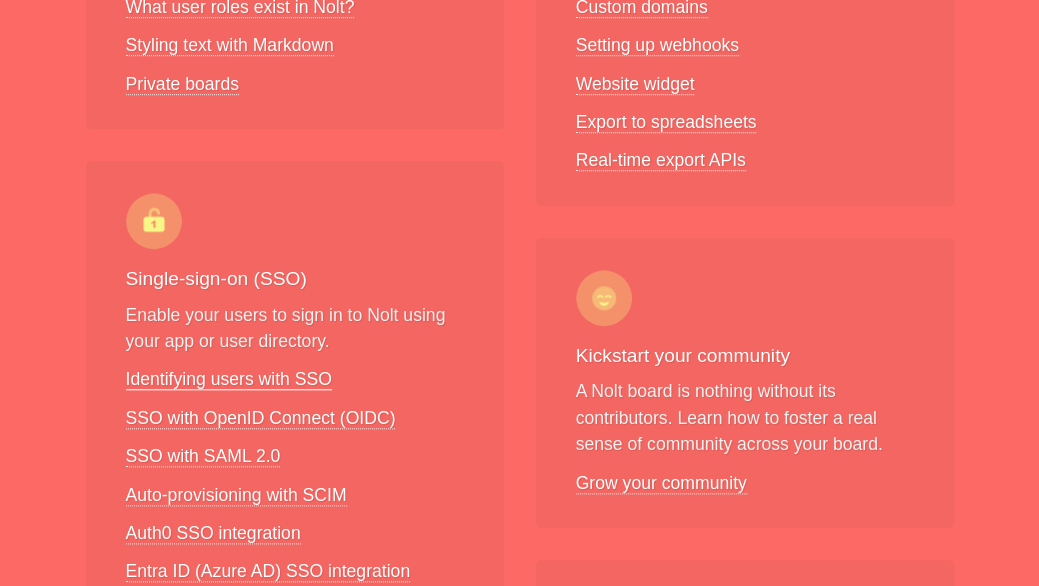 click on "Identifying users with SSO" at bounding box center (229, 379) 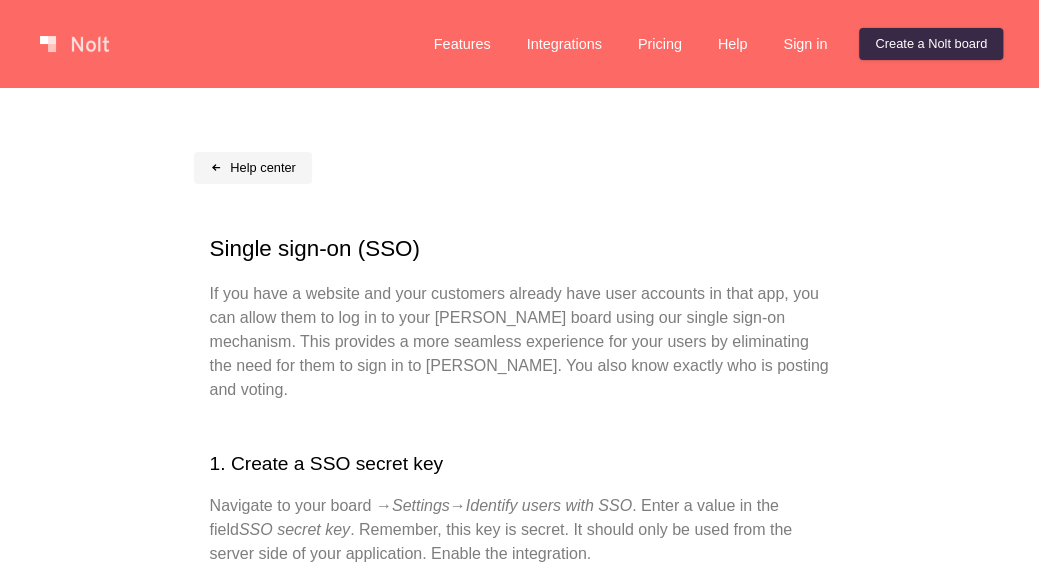 click on "Help center" at bounding box center [253, 168] 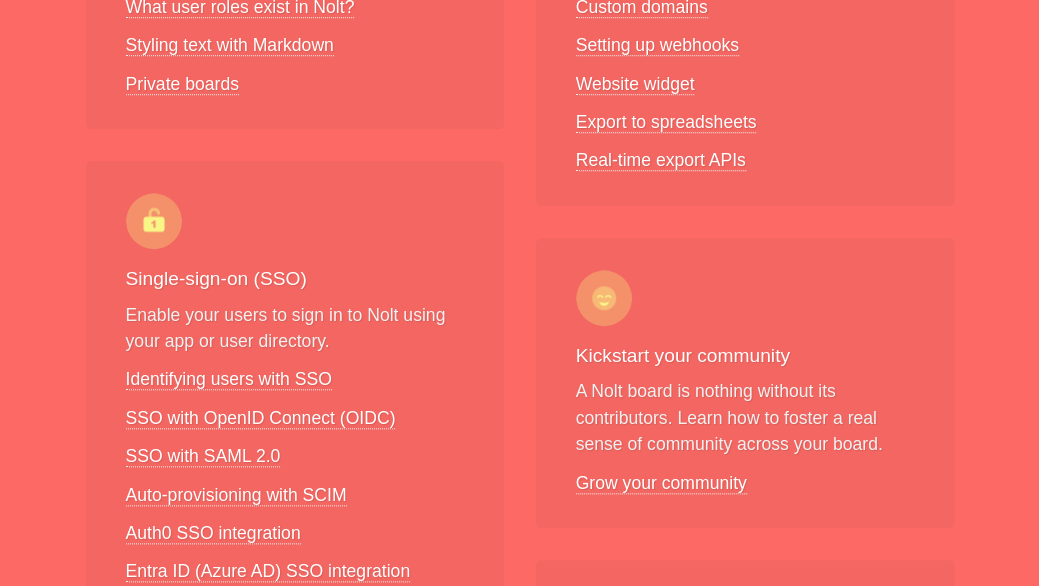 scroll, scrollTop: 900, scrollLeft: 0, axis: vertical 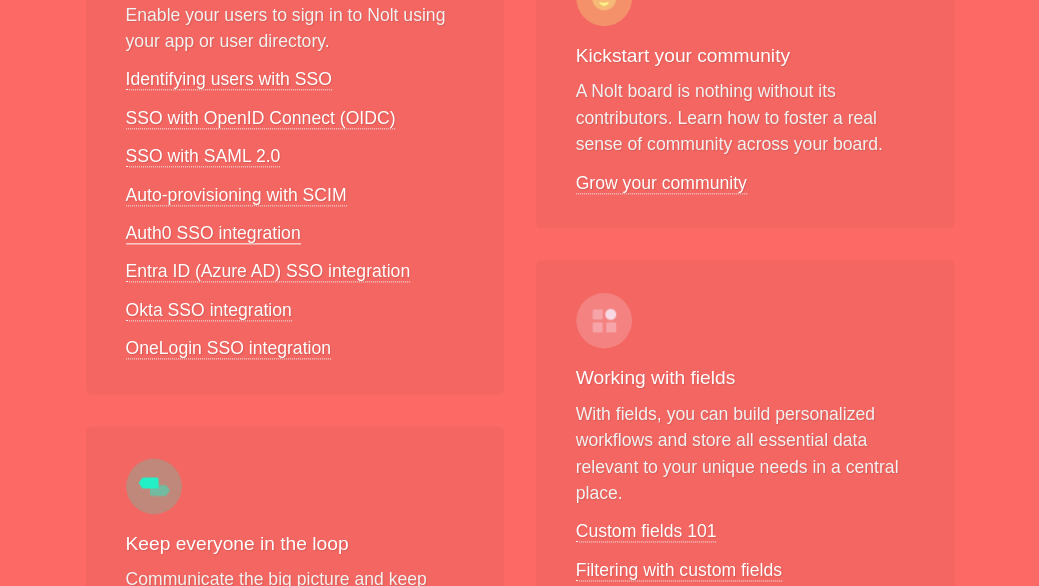 click on "Auth0 SSO integration" at bounding box center (213, 233) 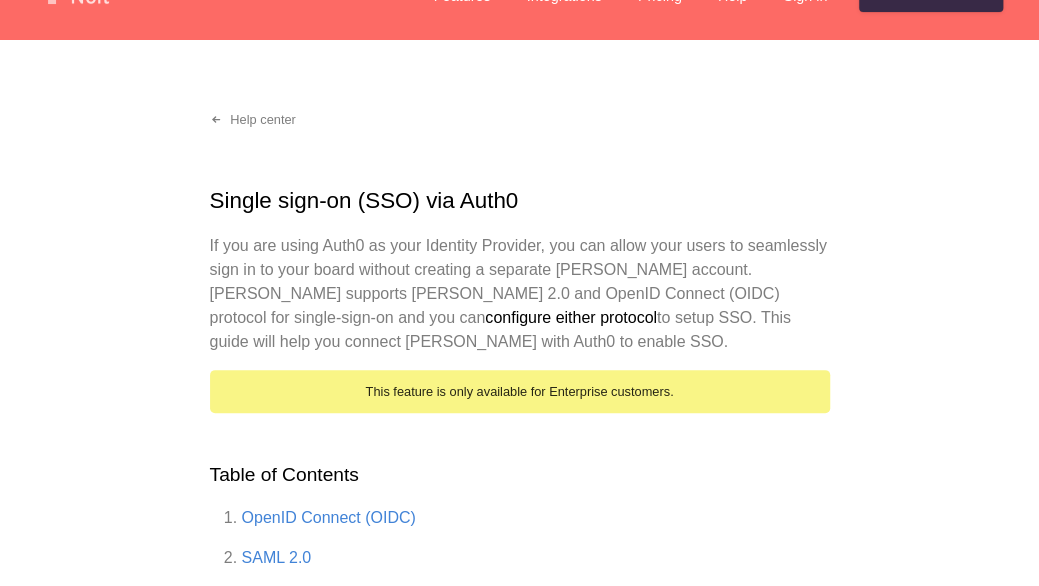 scroll, scrollTop: 0, scrollLeft: 0, axis: both 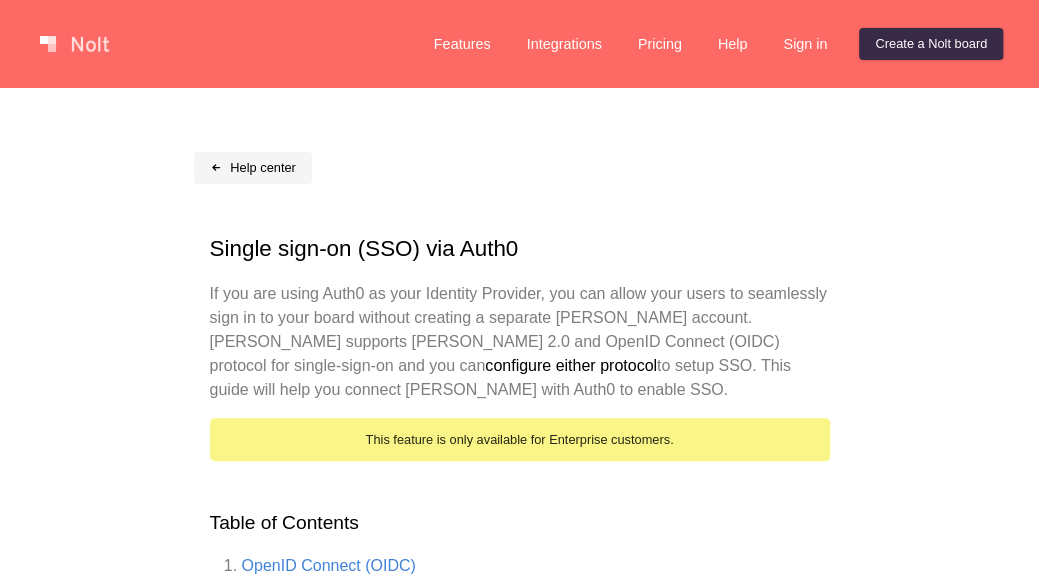 click on "Help center" at bounding box center [253, 168] 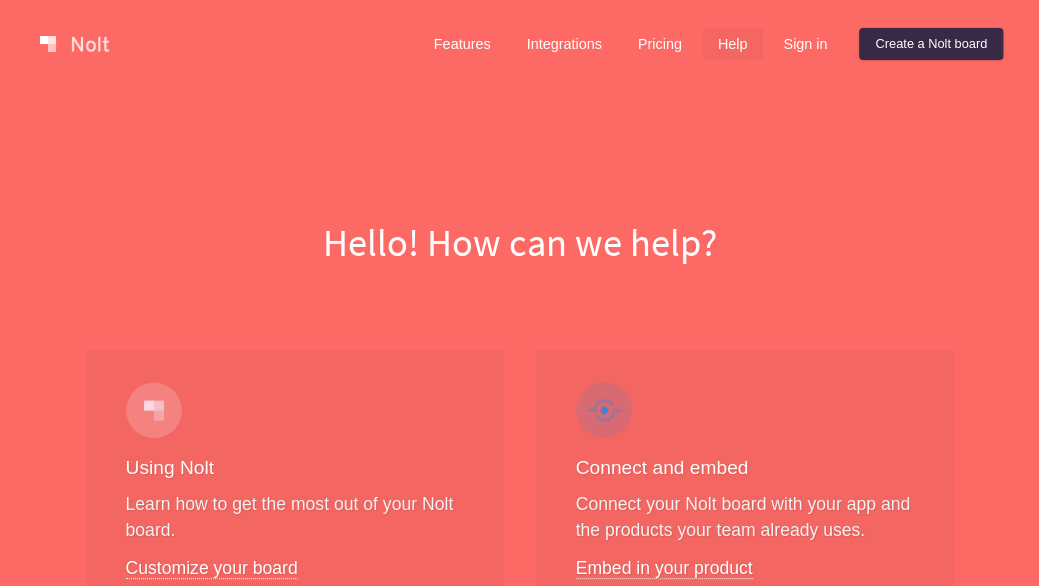 click at bounding box center [74, 44] 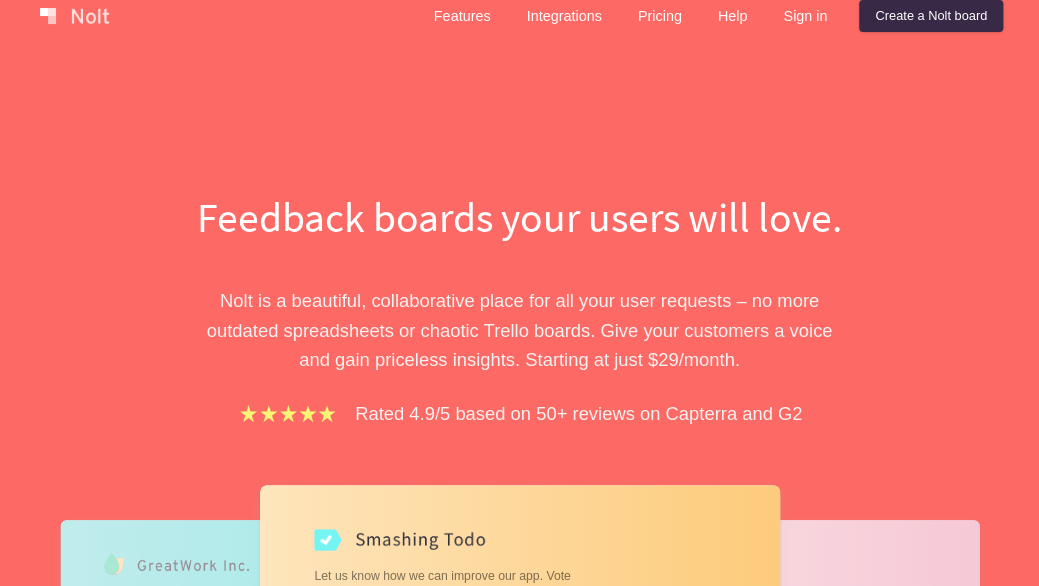 scroll, scrollTop: 0, scrollLeft: 0, axis: both 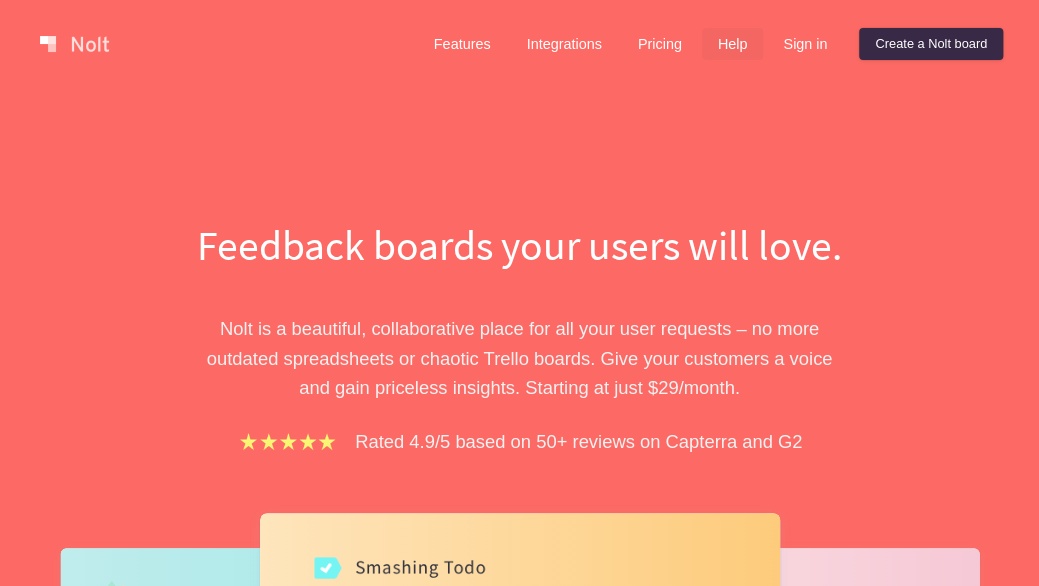 click on "Help" at bounding box center [733, 44] 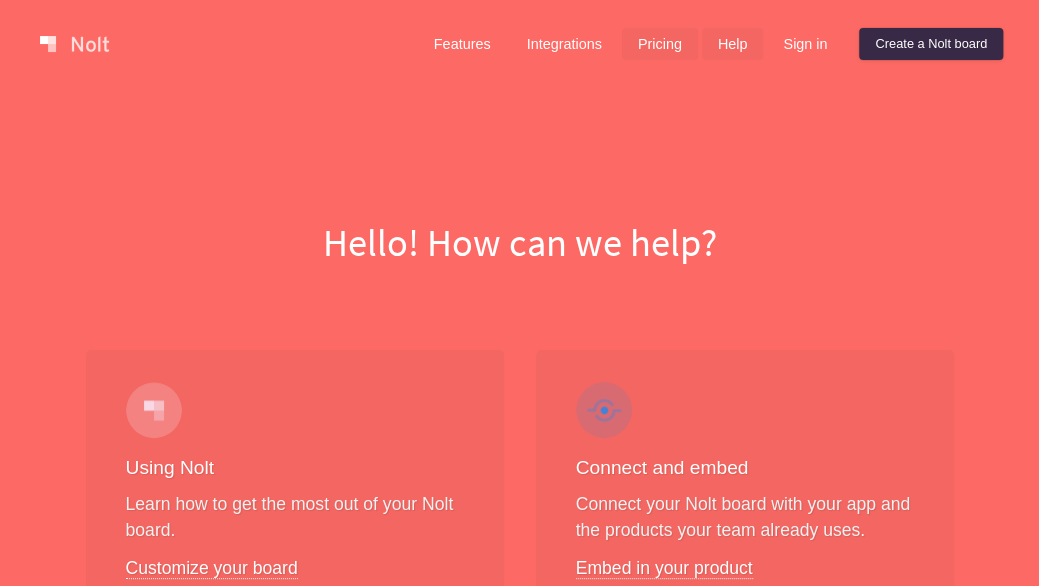 click on "Pricing" at bounding box center (660, 44) 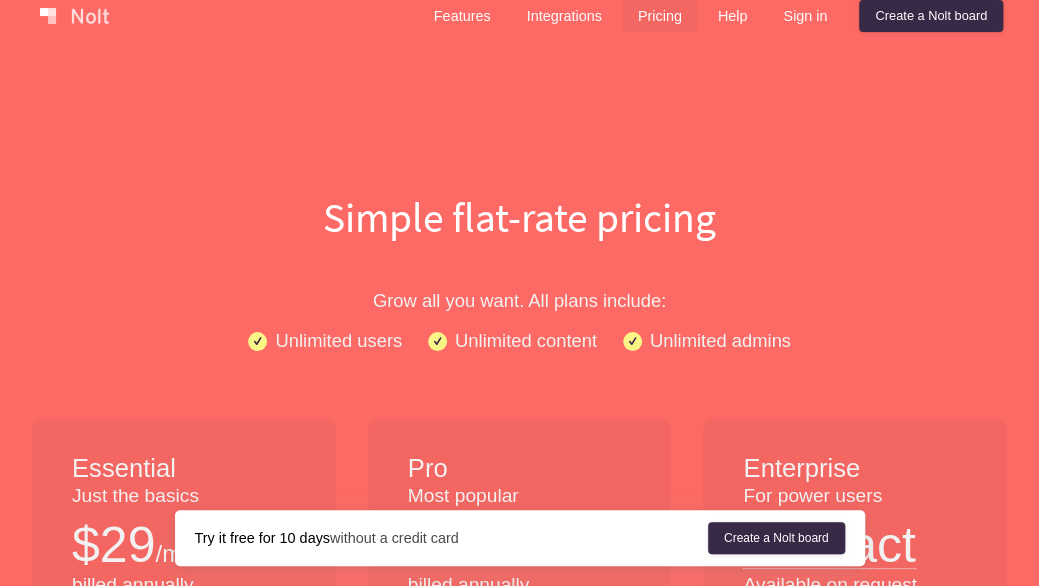 scroll, scrollTop: 0, scrollLeft: 0, axis: both 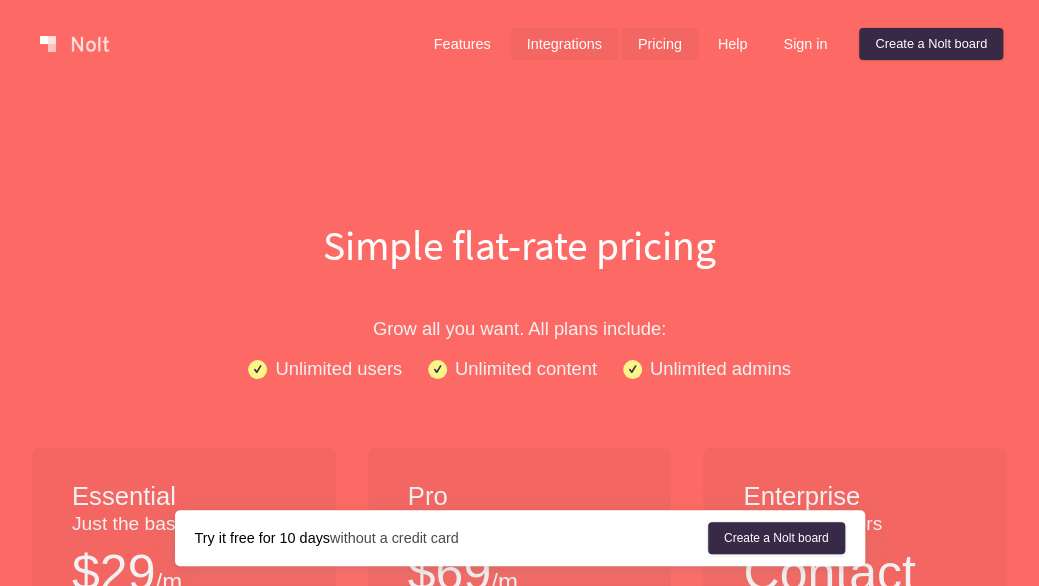 click on "Integrations" at bounding box center (563, 44) 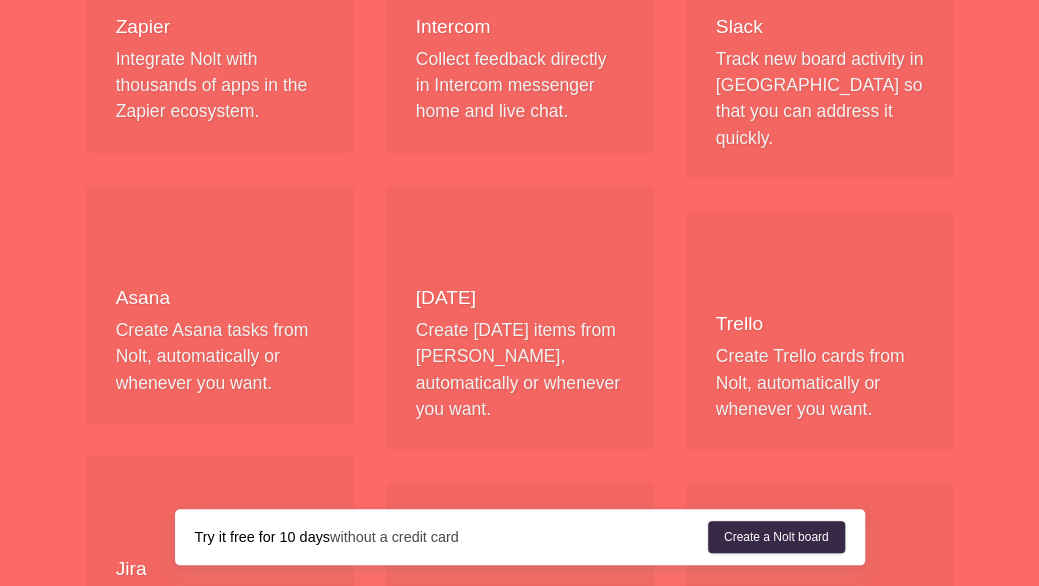 scroll, scrollTop: 500, scrollLeft: 0, axis: vertical 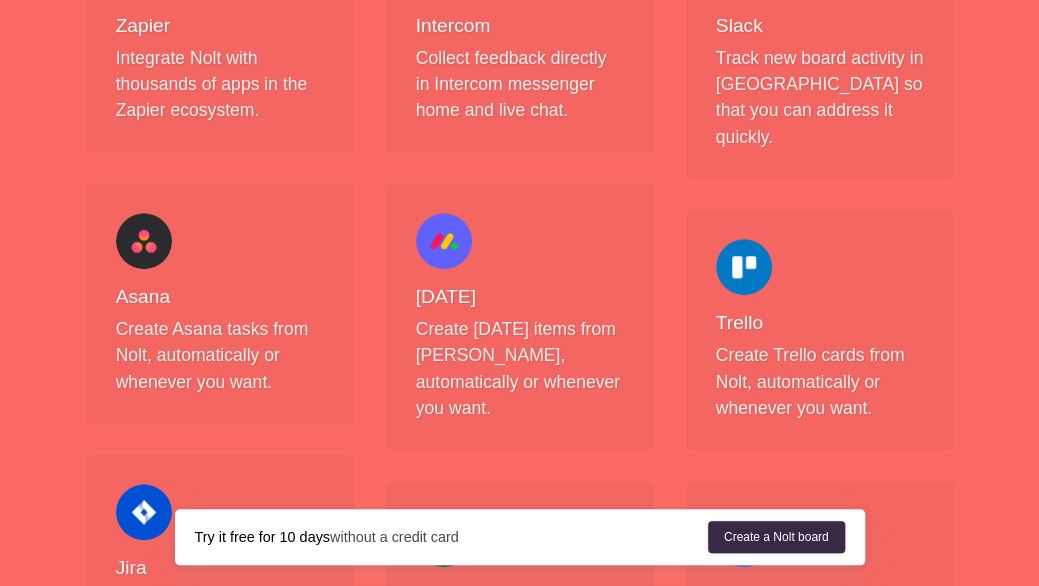 click on "Collect feedback directly in Intercom messenger home and live chat." at bounding box center (520, 84) 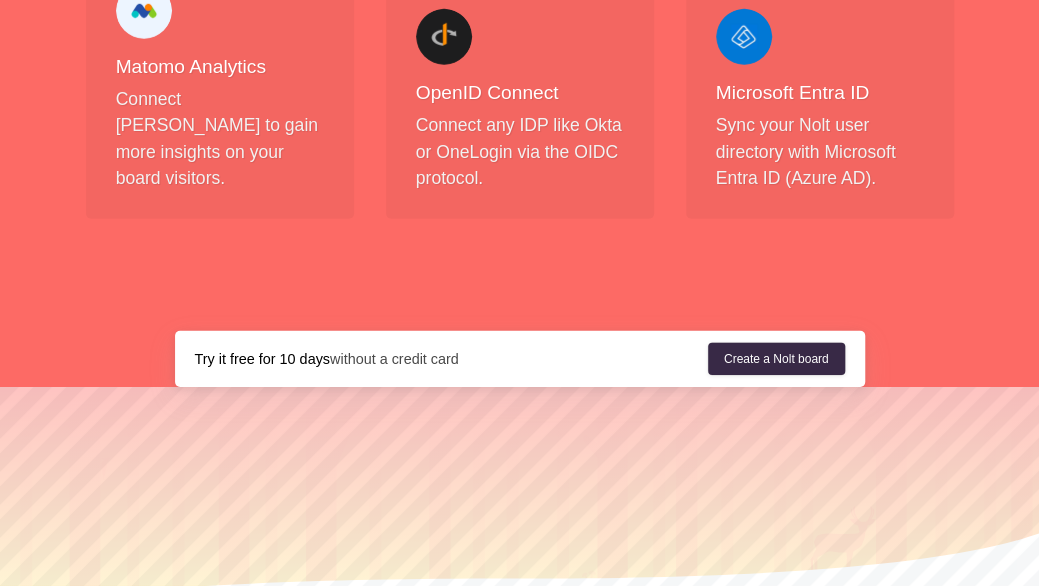 scroll, scrollTop: 2406, scrollLeft: 0, axis: vertical 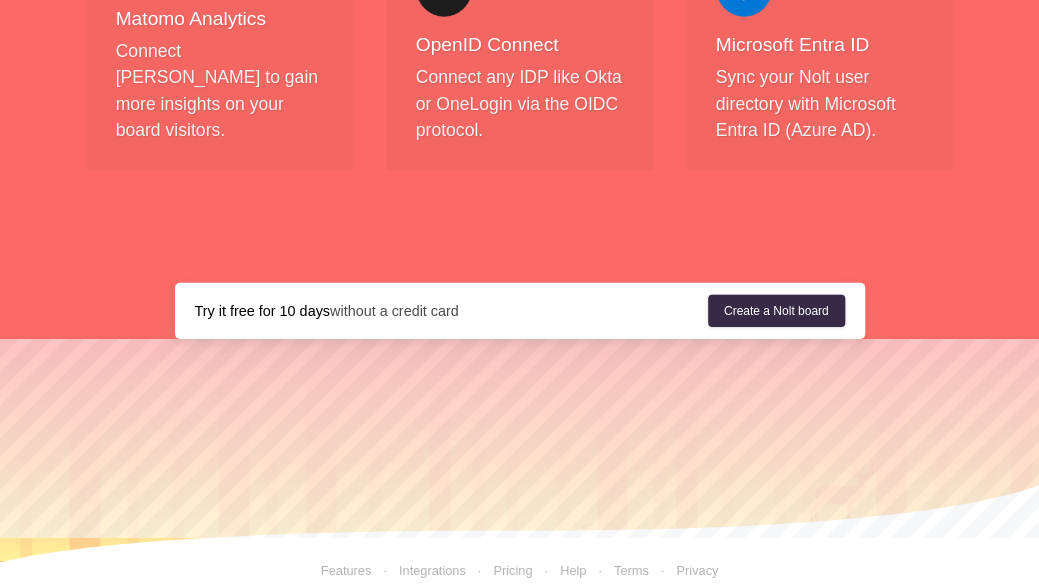 click on "Terms" at bounding box center [617, 570] 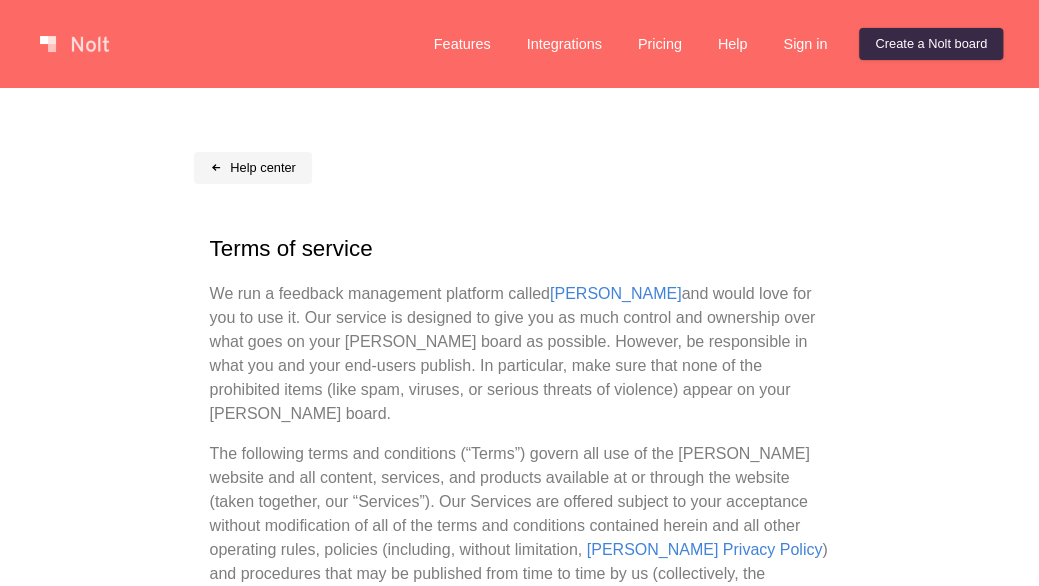 click on "Help center" at bounding box center [253, 168] 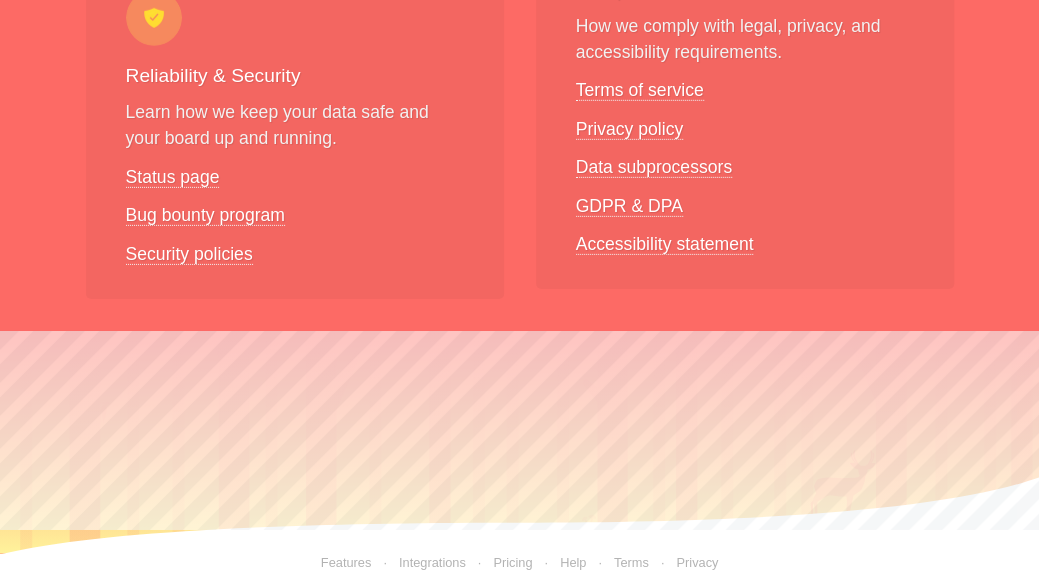scroll, scrollTop: 2518, scrollLeft: 0, axis: vertical 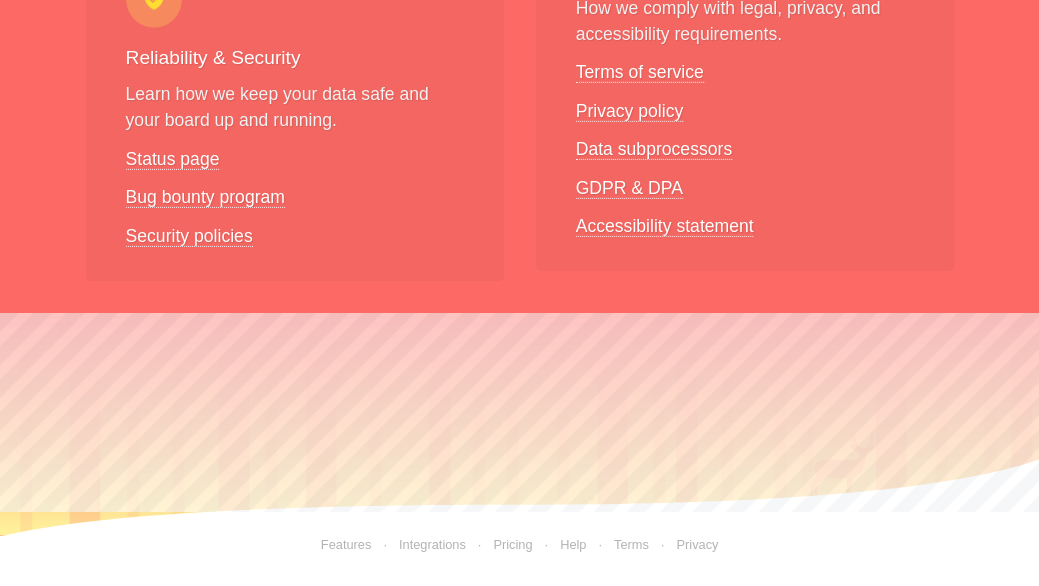 click on "Integrations" at bounding box center [418, 544] 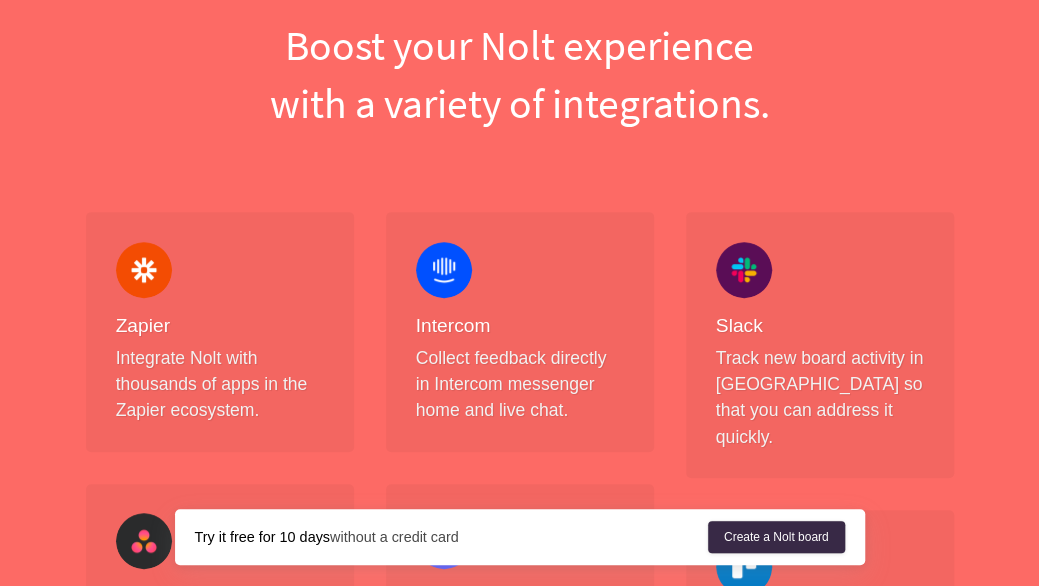 scroll, scrollTop: 300, scrollLeft: 0, axis: vertical 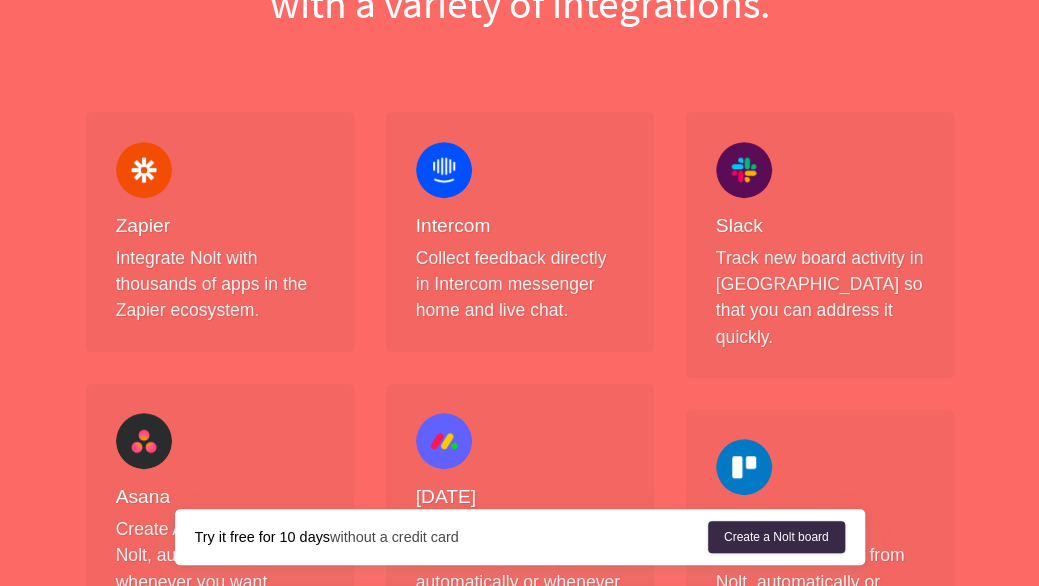 click on "Intercom Collect feedback directly in Intercom messenger home and live chat." at bounding box center [520, 231] 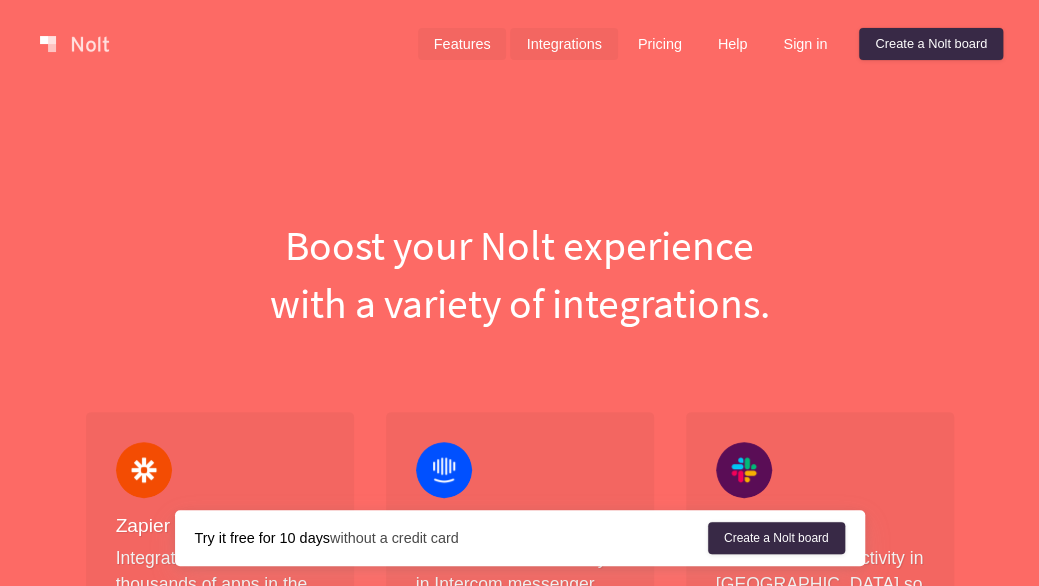 click on "Features" at bounding box center [462, 44] 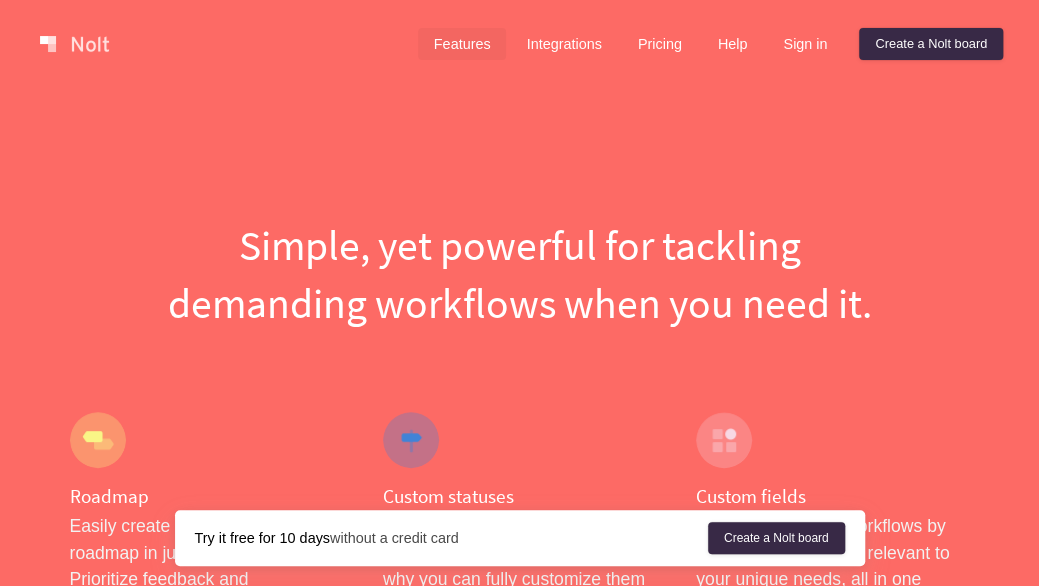 click on "Features Integrations Pricing Help Sign in Create a [PERSON_NAME] board Menu Simple, yet powerful for tackling   demanding workflows when you need it. Roadmap Easily create and share your roadmap in just a few clicks. Prioritize feedback and communicate your big picture. Custom statuses Tag posts with the current status. One size doesn’t fit all, which is why you can fully customize them to reflect your unique workflow. Custom fields Build personalized workflows by storing essential data relevant to your unique needs, all in one place. Track anything in [PERSON_NAME]. Store internal notes You can record sensitive information within private fields while keeping the data in context with your user requests. Pin a post Pin posts to the top of your [PERSON_NAME] board to communicate important messages to your users, such as instructions, links or reminders. Private boards Your feedback board can be public or private to specific users. Select the privacy setting that best suits your needs. Manual moderation Password-protected boards Tags" at bounding box center (519, 2032) 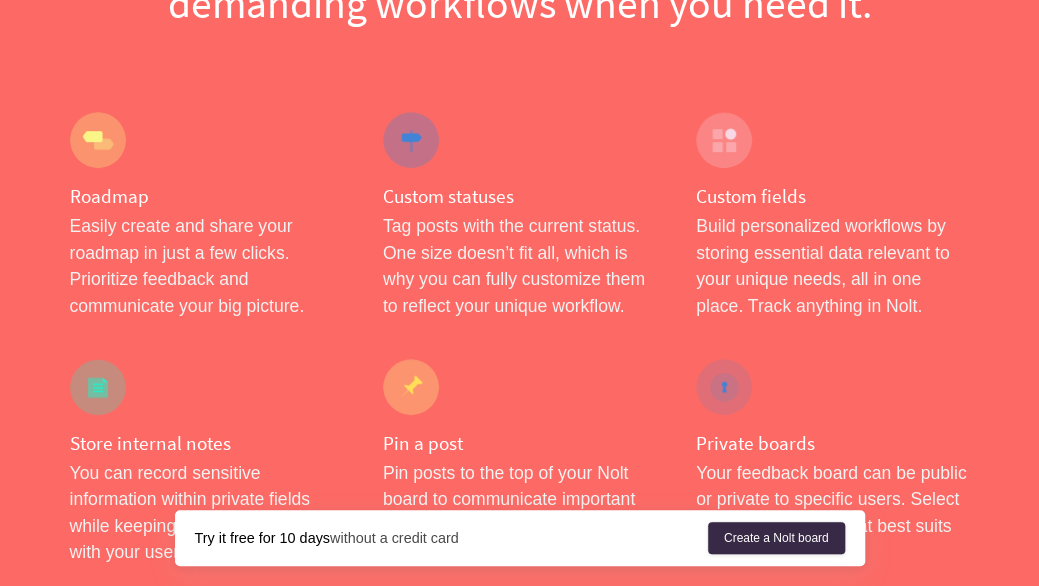 scroll, scrollTop: 0, scrollLeft: 0, axis: both 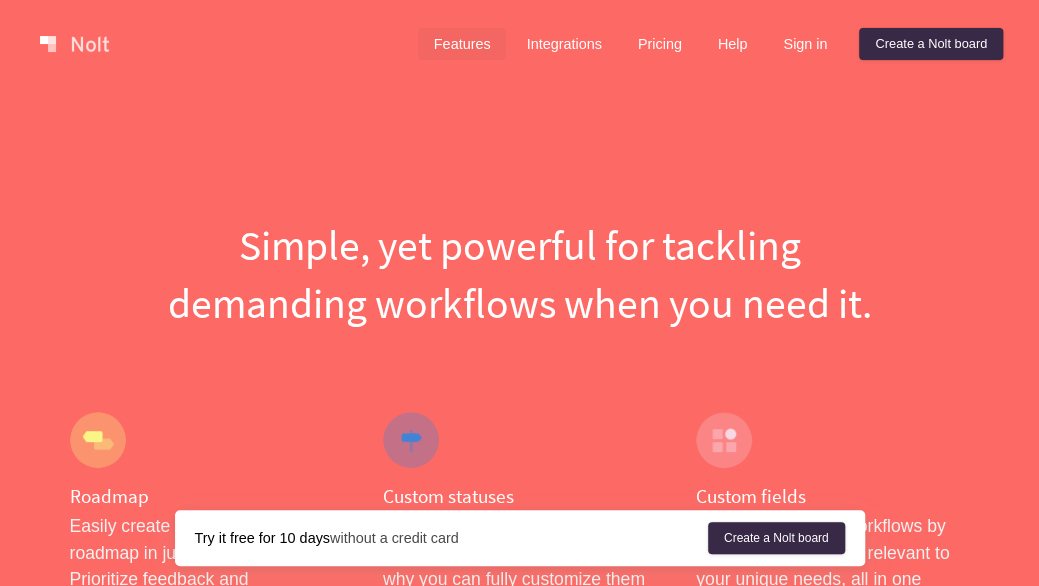 click at bounding box center (74, 44) 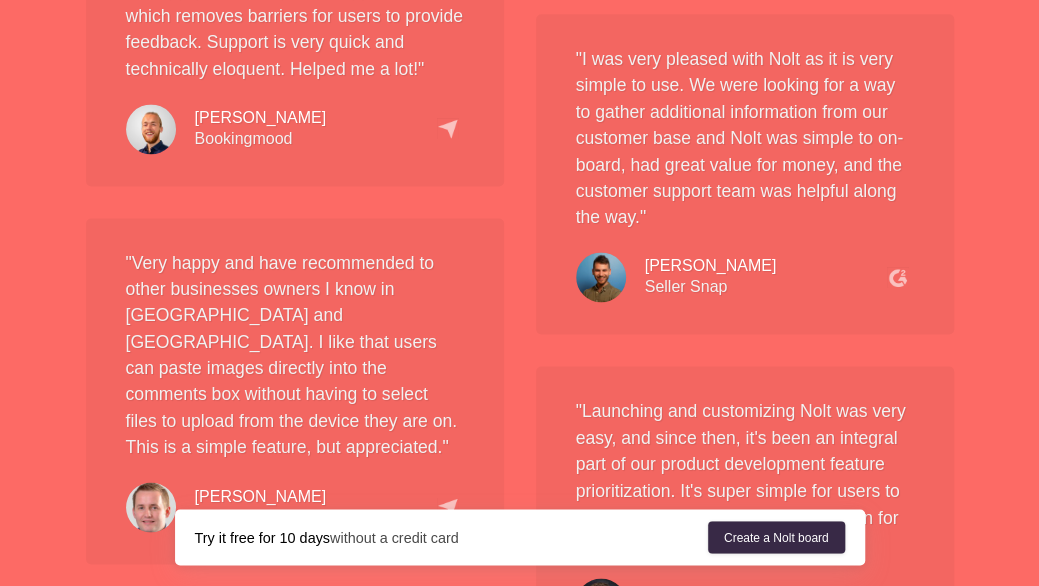 scroll, scrollTop: 4556, scrollLeft: 0, axis: vertical 